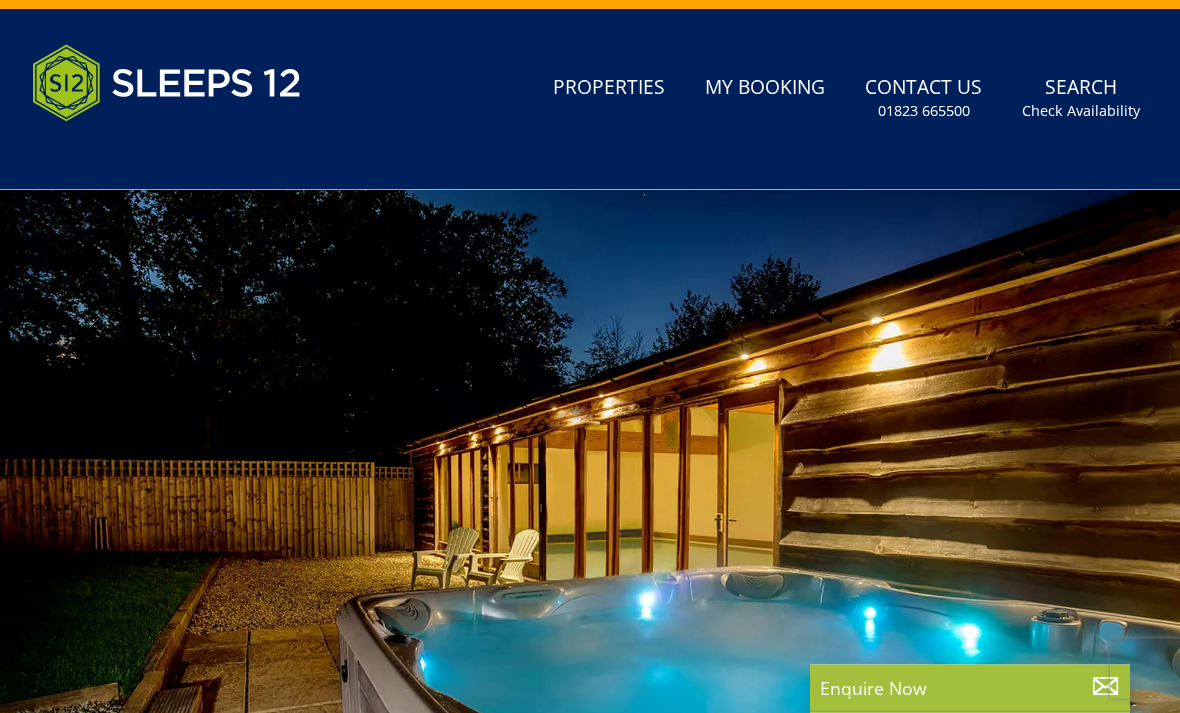scroll, scrollTop: 218, scrollLeft: 0, axis: vertical 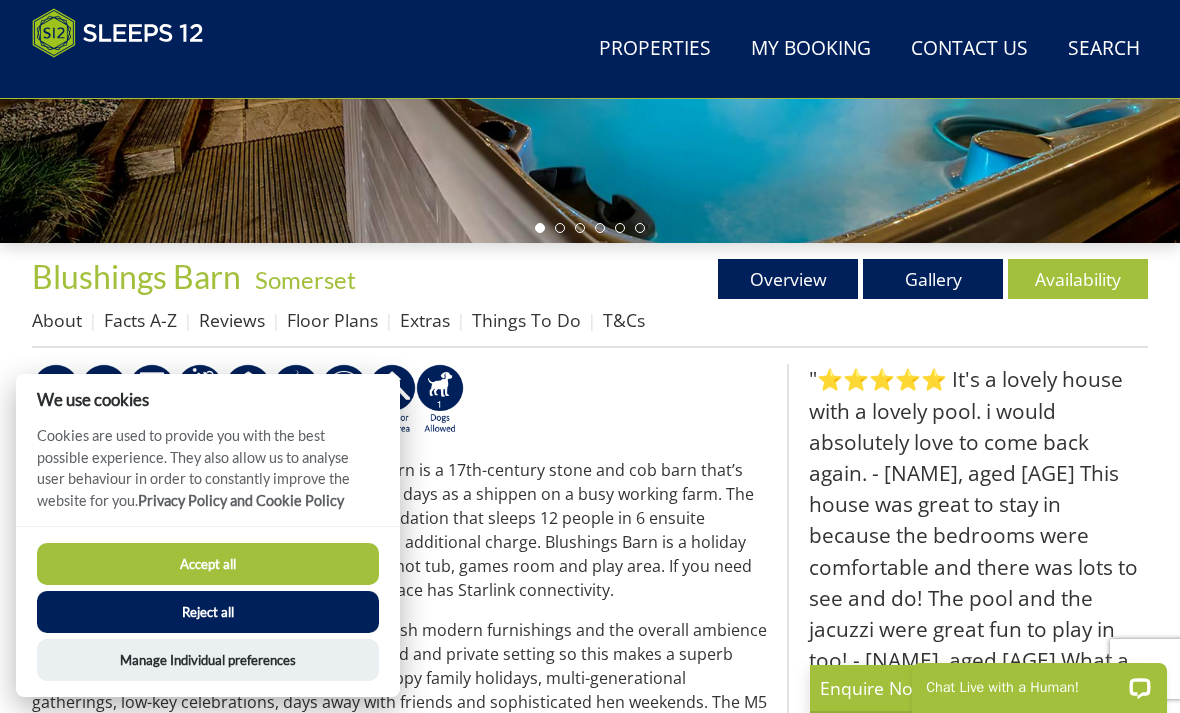 click on "Accept all" at bounding box center (208, 564) 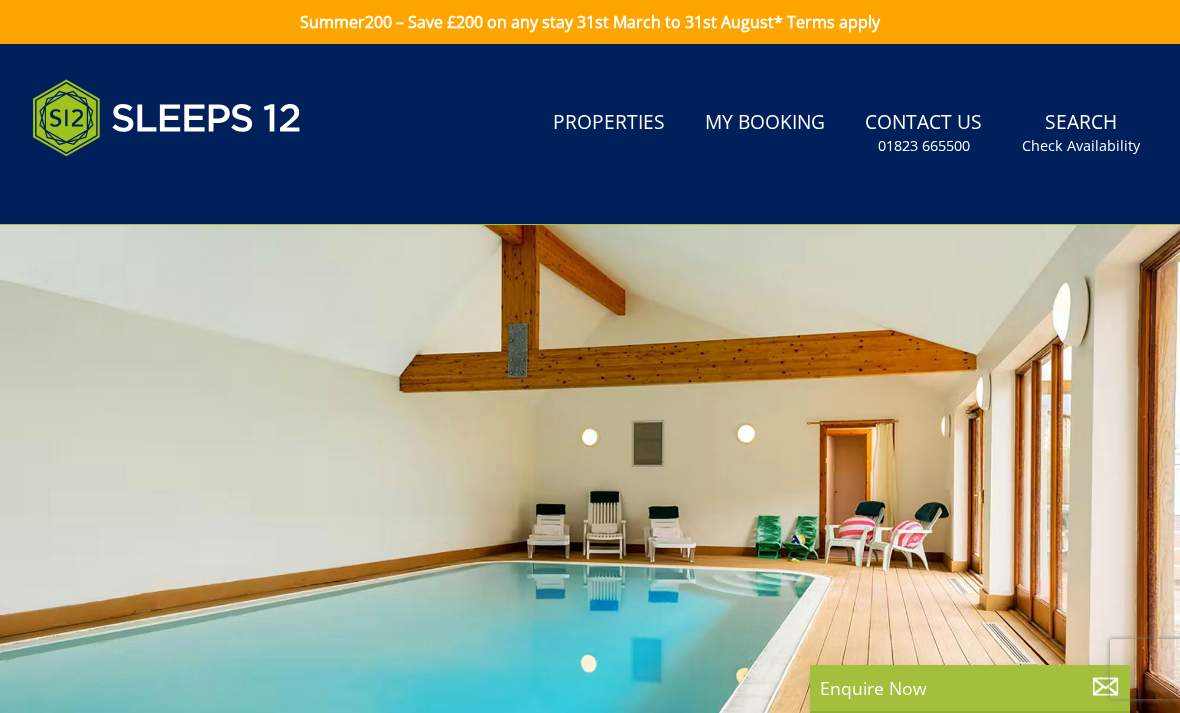 scroll, scrollTop: 257, scrollLeft: 0, axis: vertical 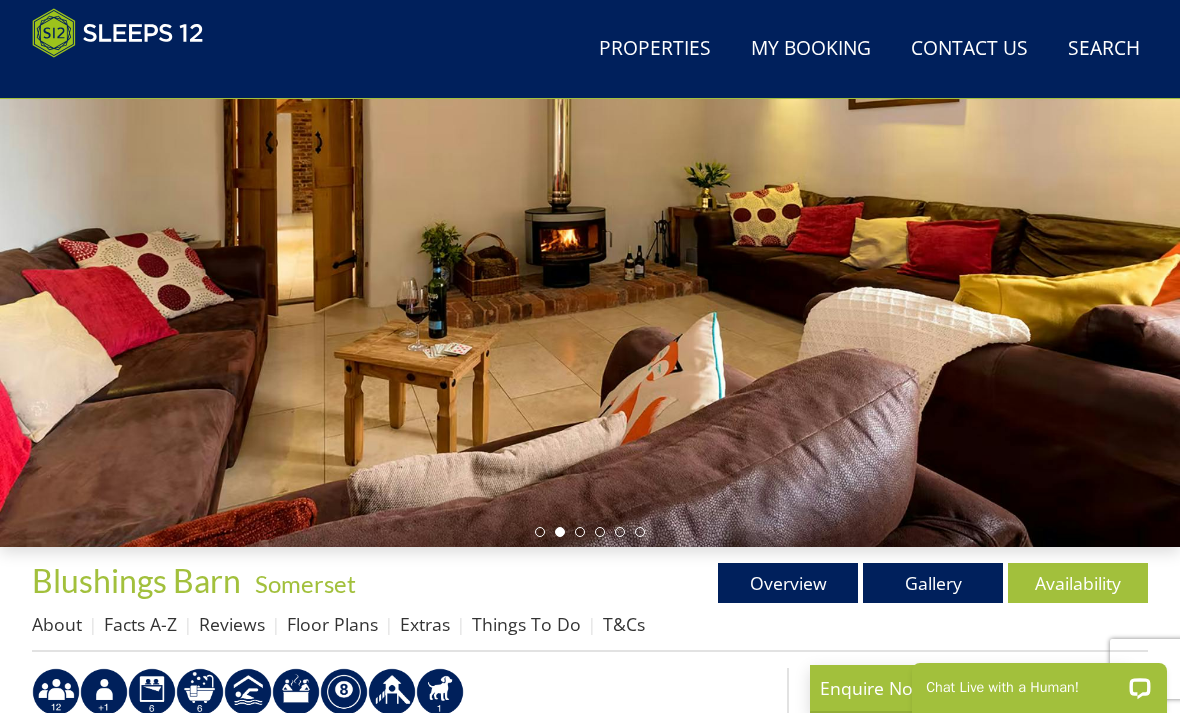 click on "Gallery" at bounding box center (933, 583) 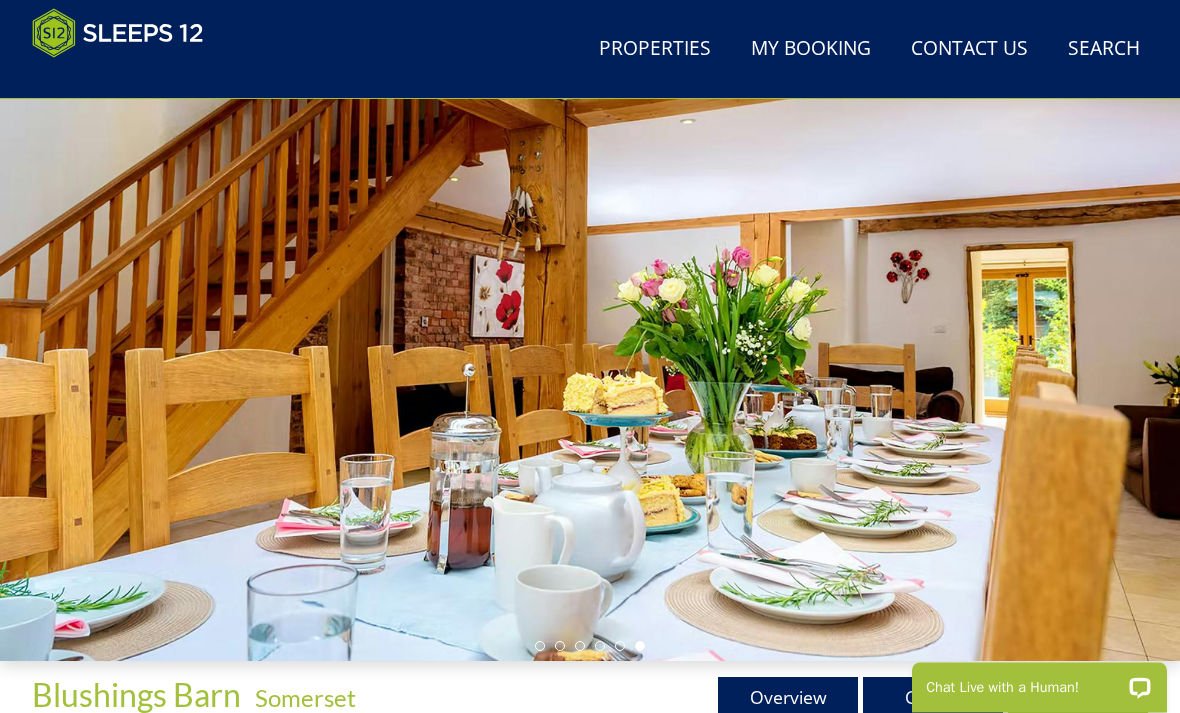 scroll, scrollTop: 143, scrollLeft: 0, axis: vertical 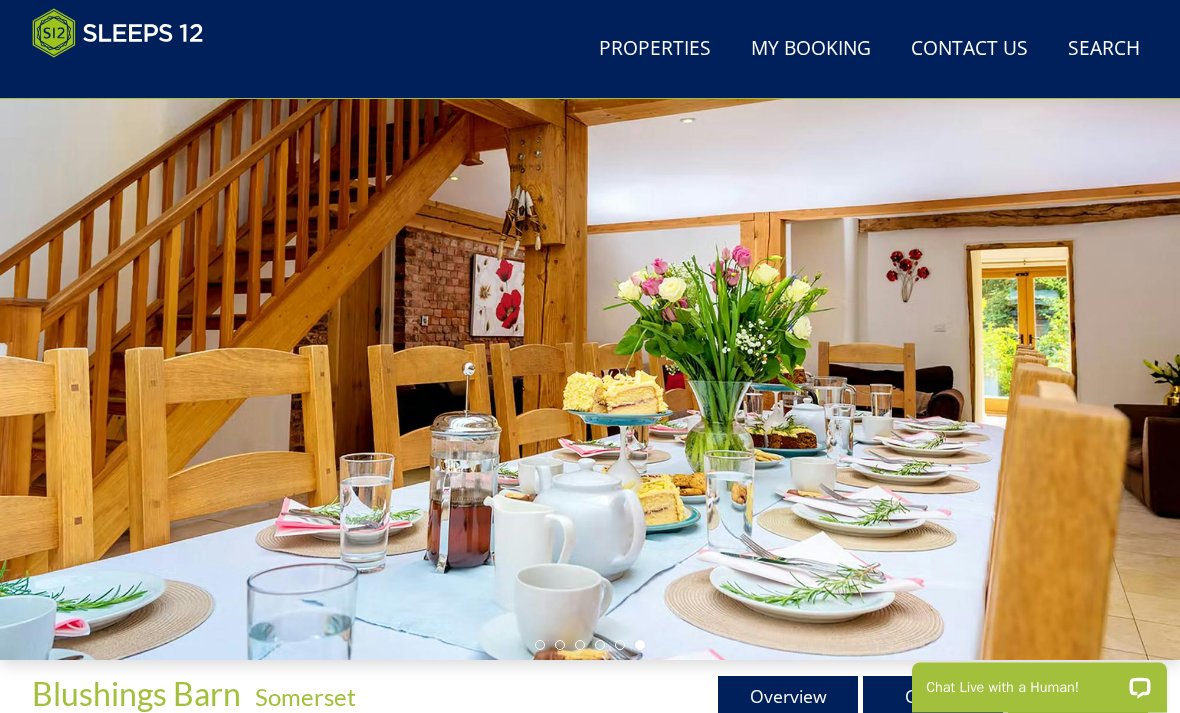 click at bounding box center (590, 330) 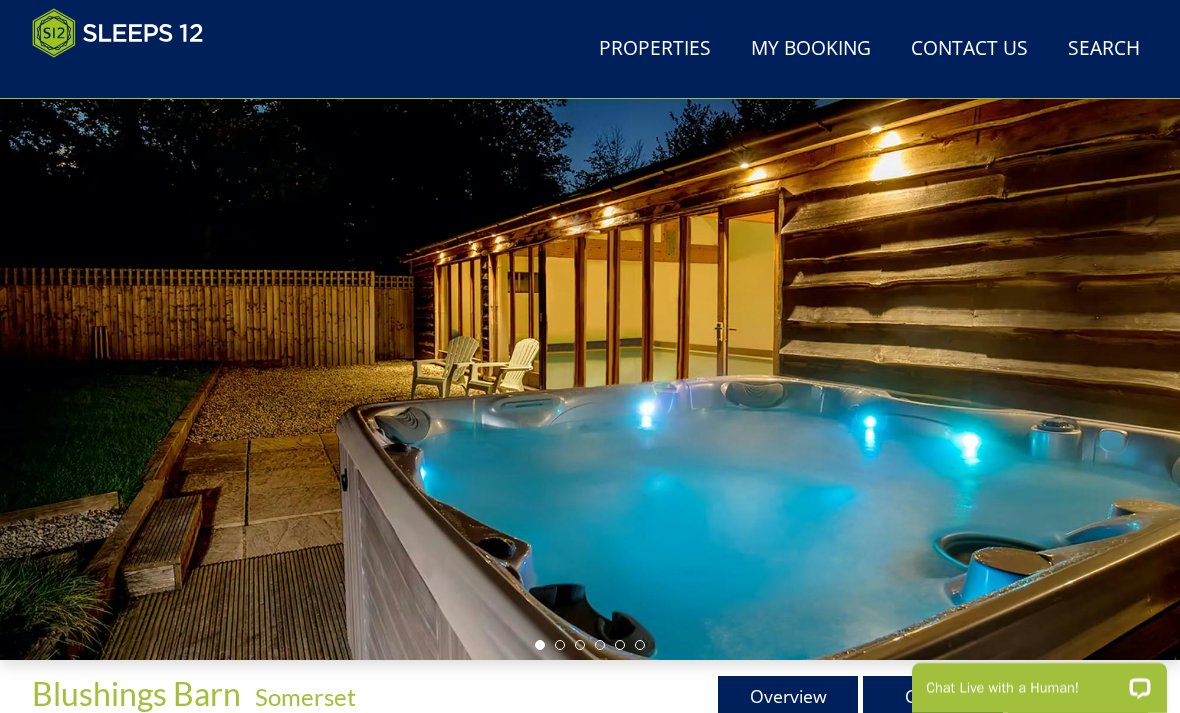 click at bounding box center (560, 645) 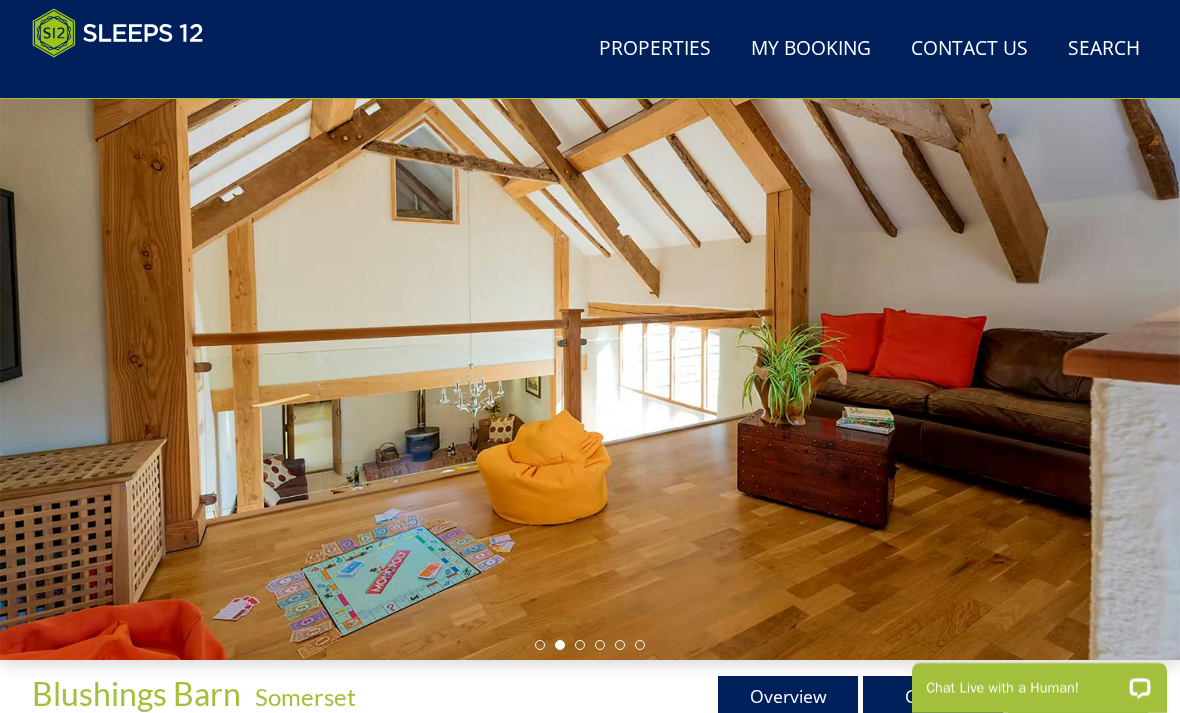 click at bounding box center (590, 645) 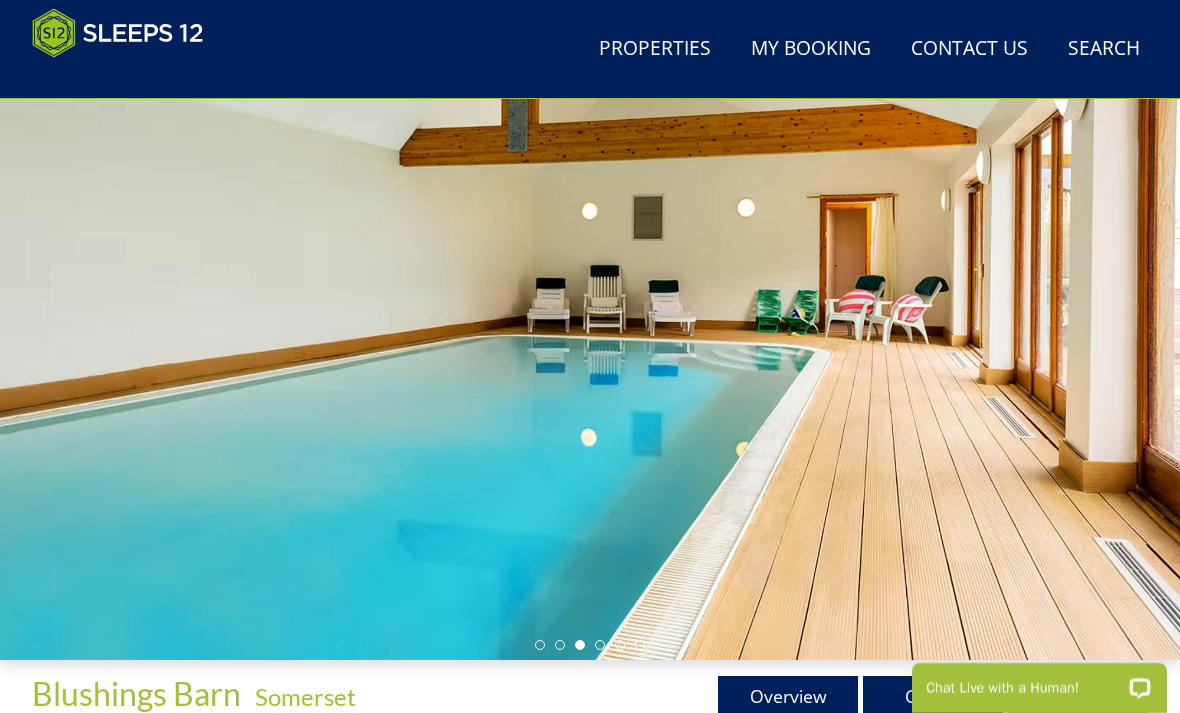 click at bounding box center (600, 645) 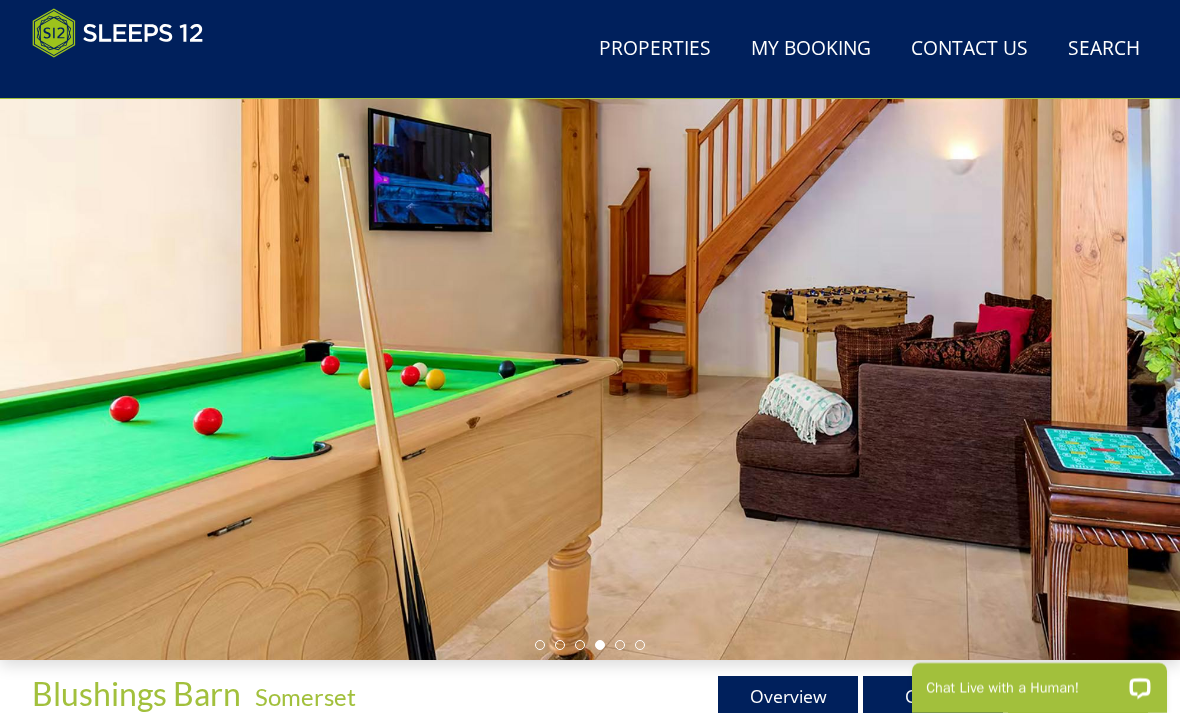 click at bounding box center (620, 645) 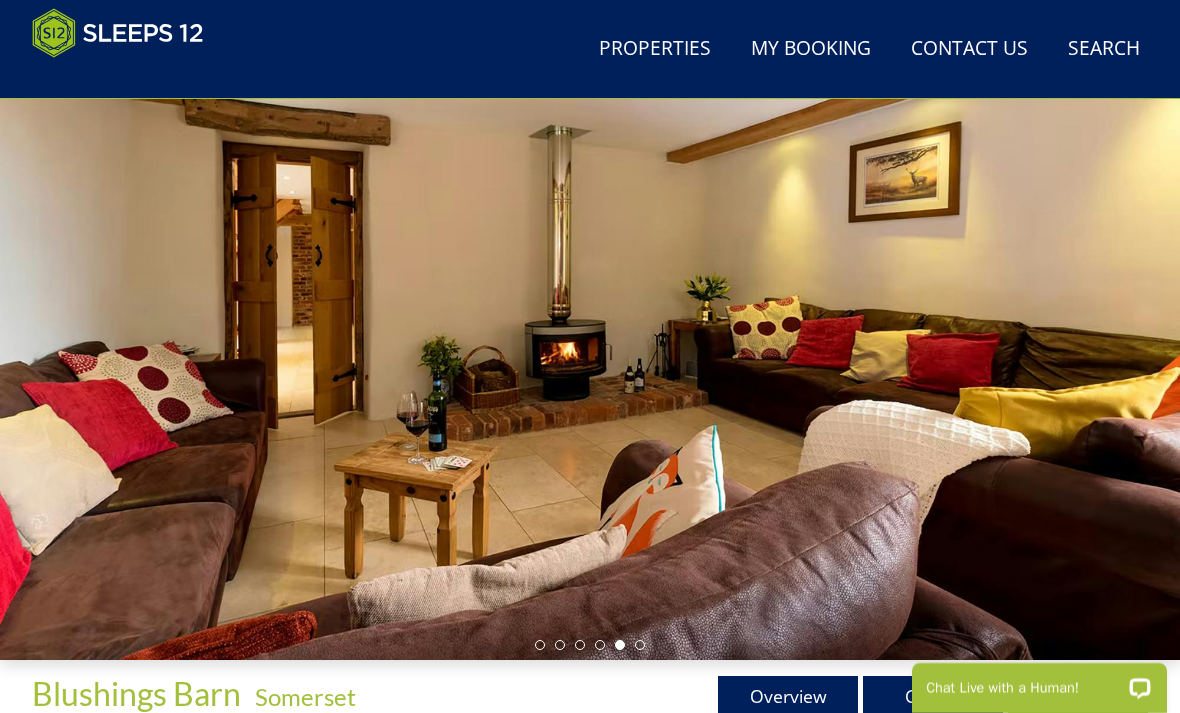 click at bounding box center (640, 645) 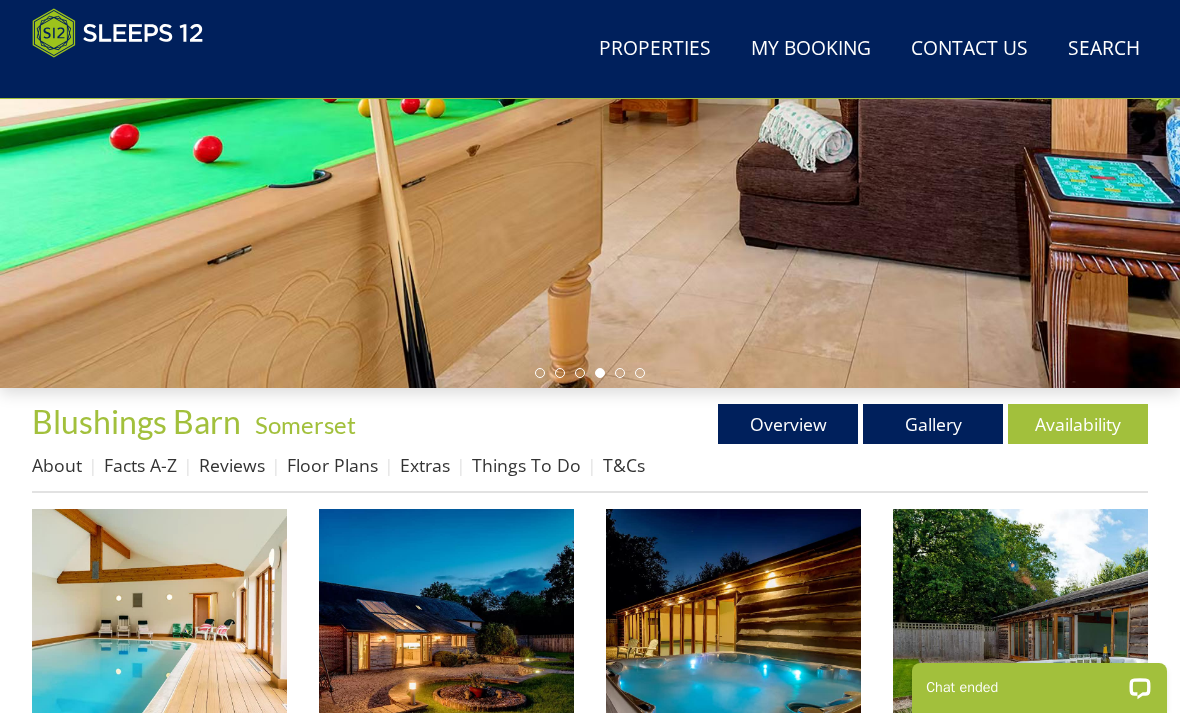 scroll, scrollTop: 417, scrollLeft: 0, axis: vertical 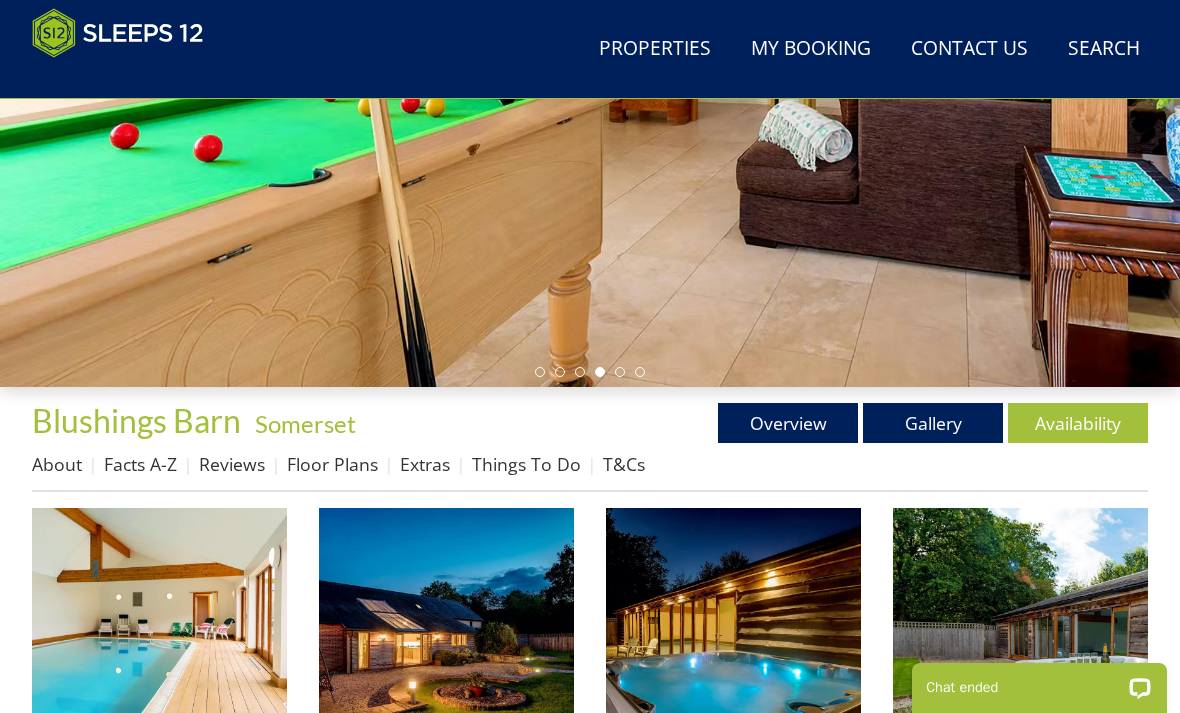 click on "Floor Plans" at bounding box center [332, 464] 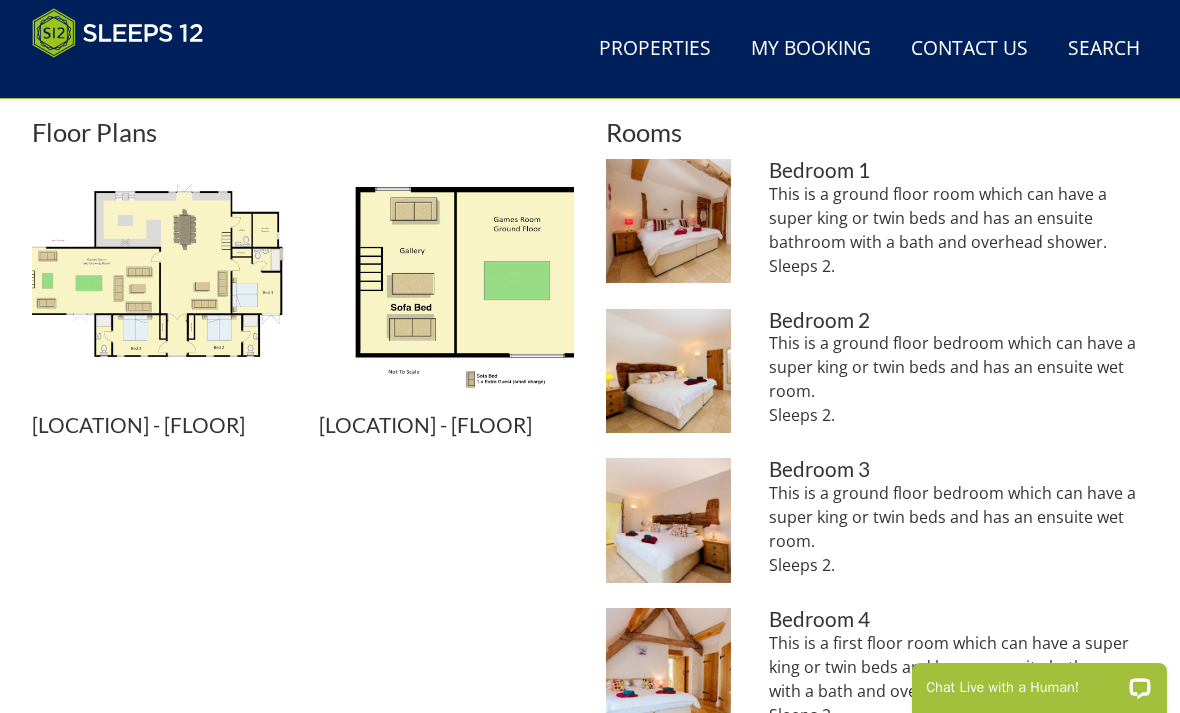 scroll, scrollTop: 845, scrollLeft: 0, axis: vertical 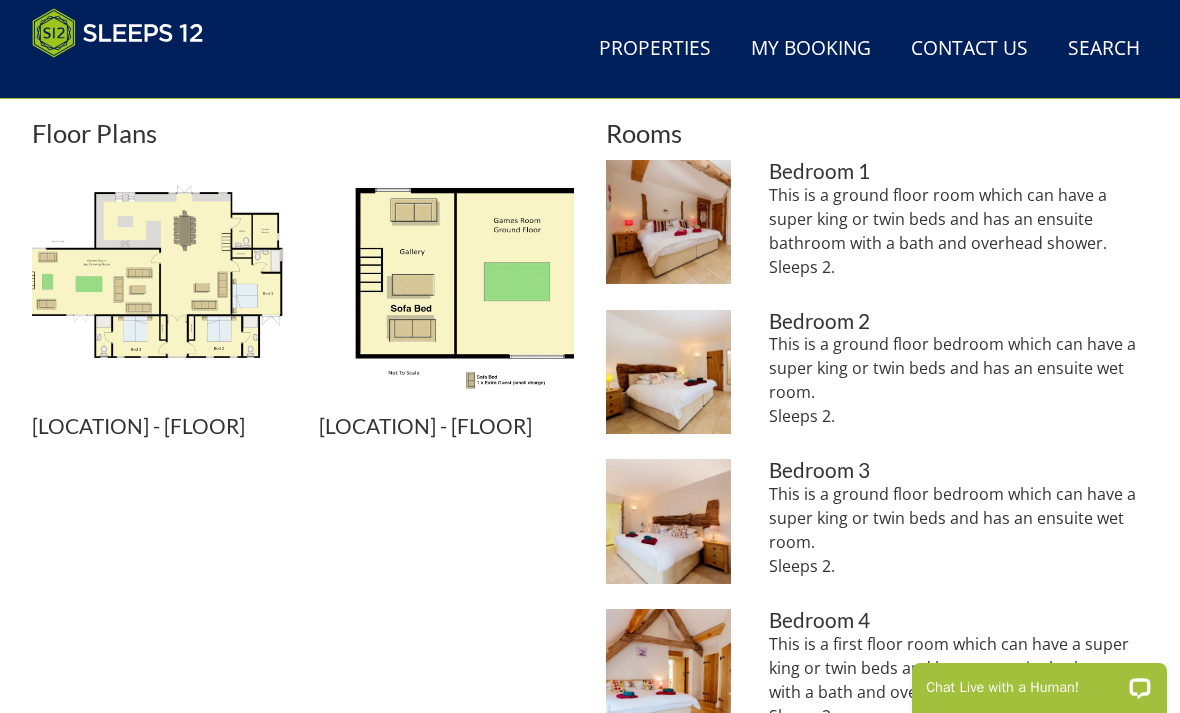 click at bounding box center [446, 287] 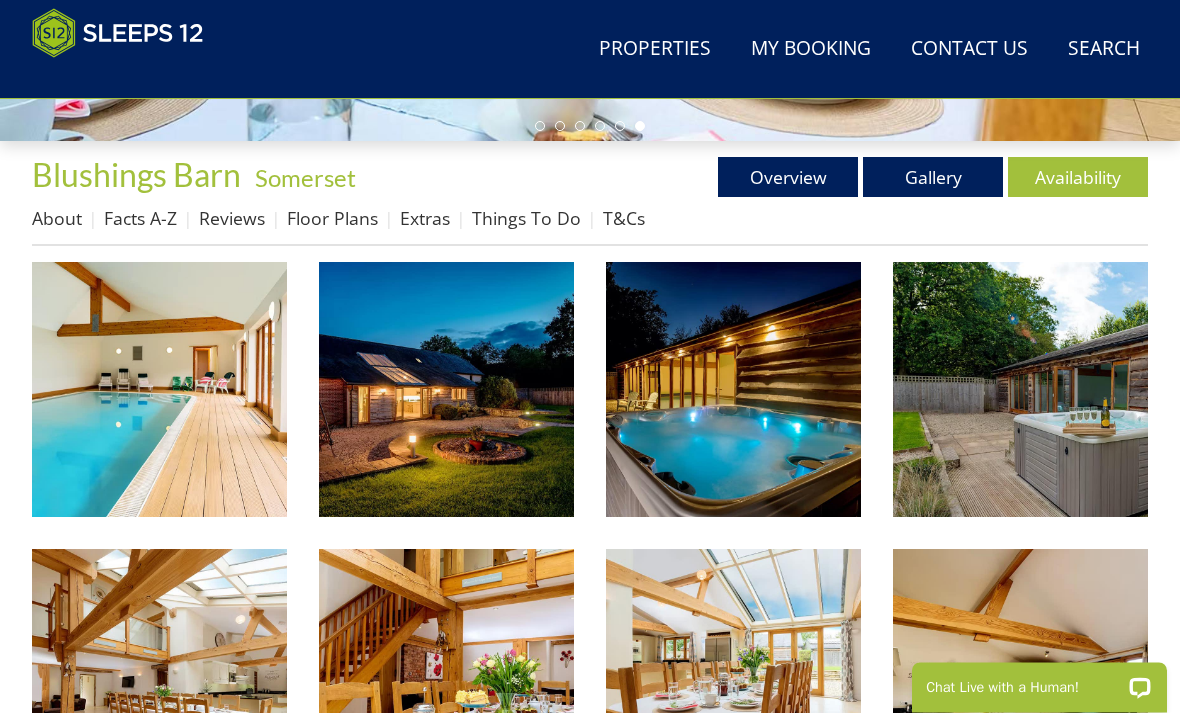 scroll, scrollTop: 663, scrollLeft: 0, axis: vertical 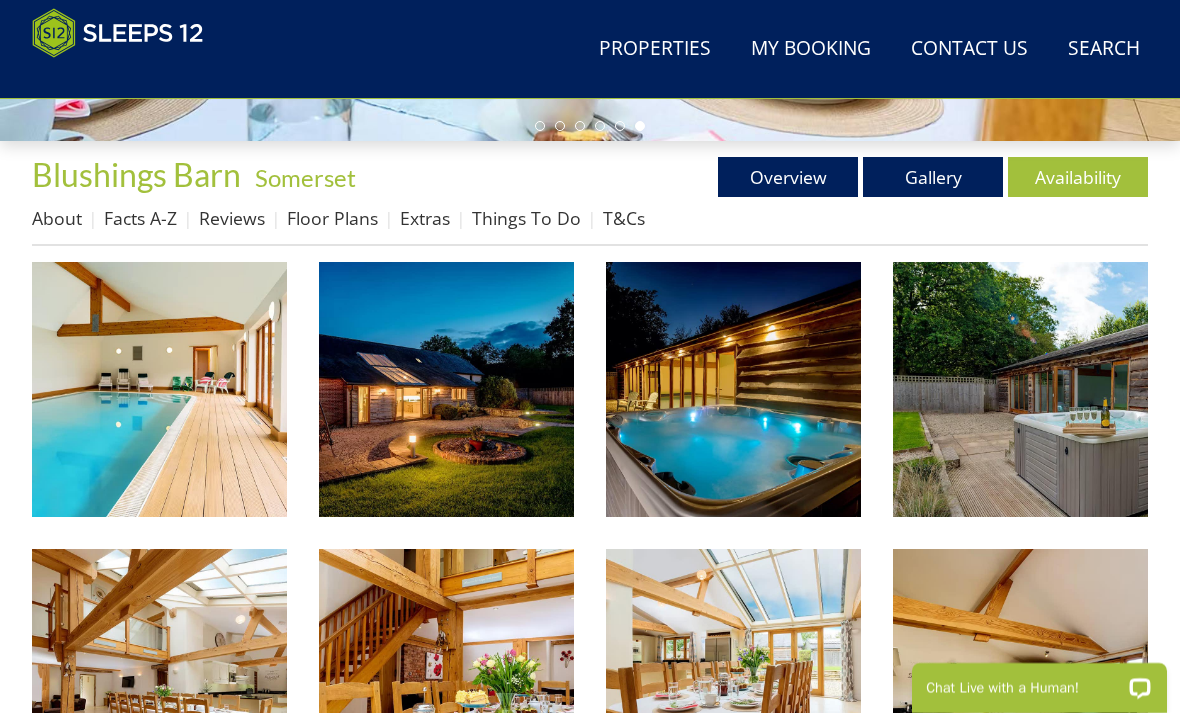 click on "Overview" at bounding box center [788, 177] 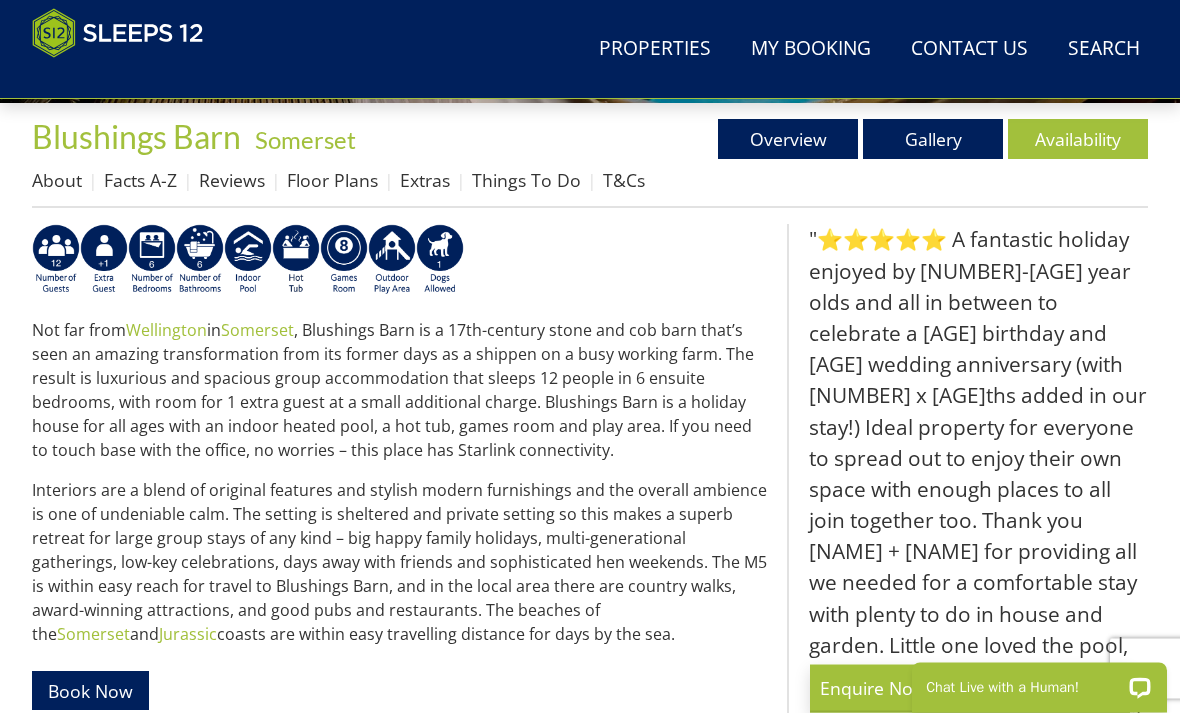 scroll, scrollTop: 701, scrollLeft: 0, axis: vertical 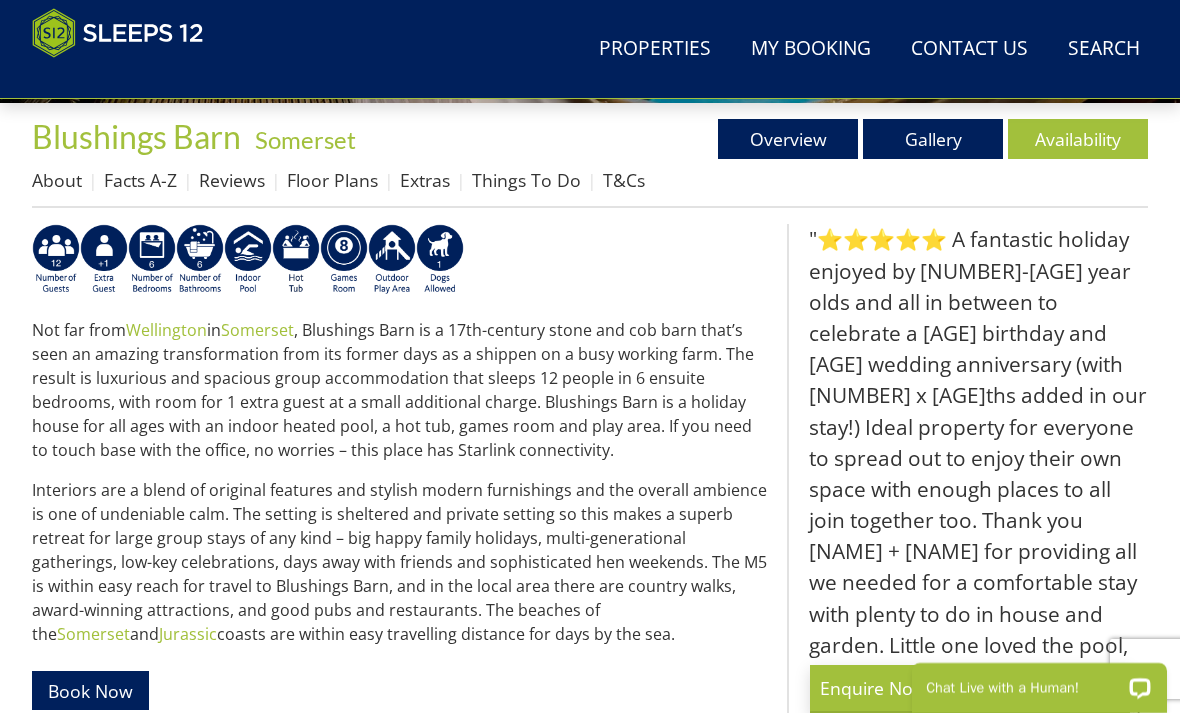 click at bounding box center [392, 260] 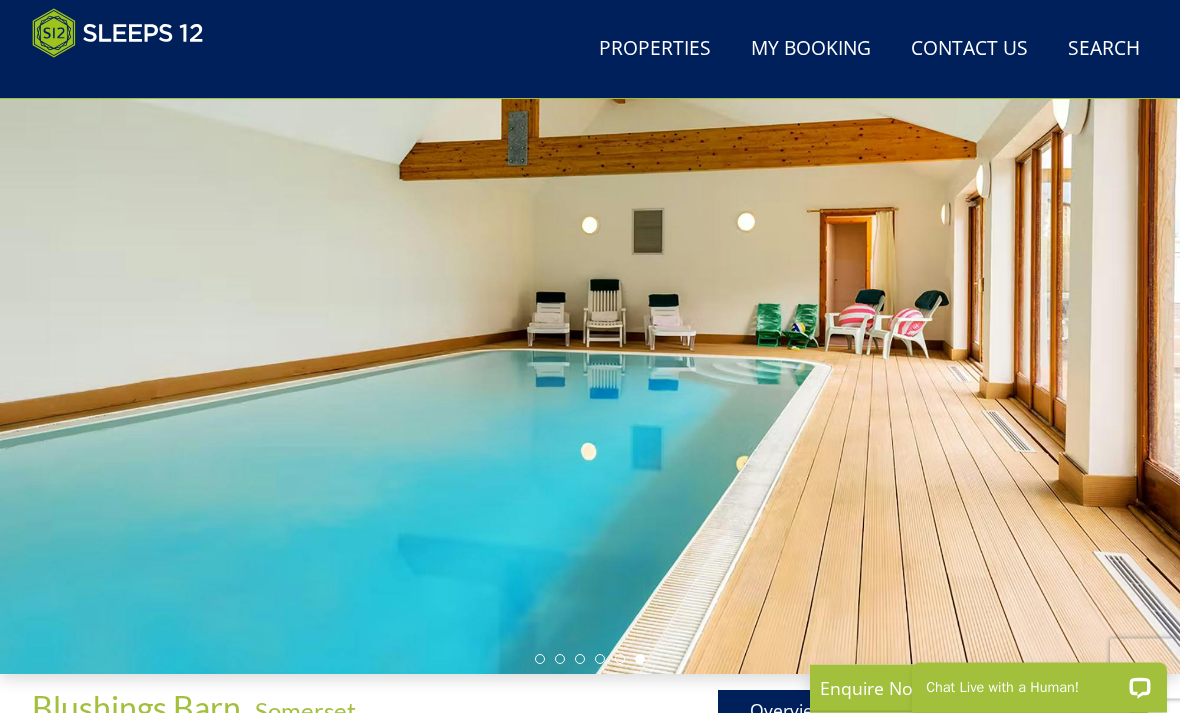 scroll, scrollTop: 0, scrollLeft: 0, axis: both 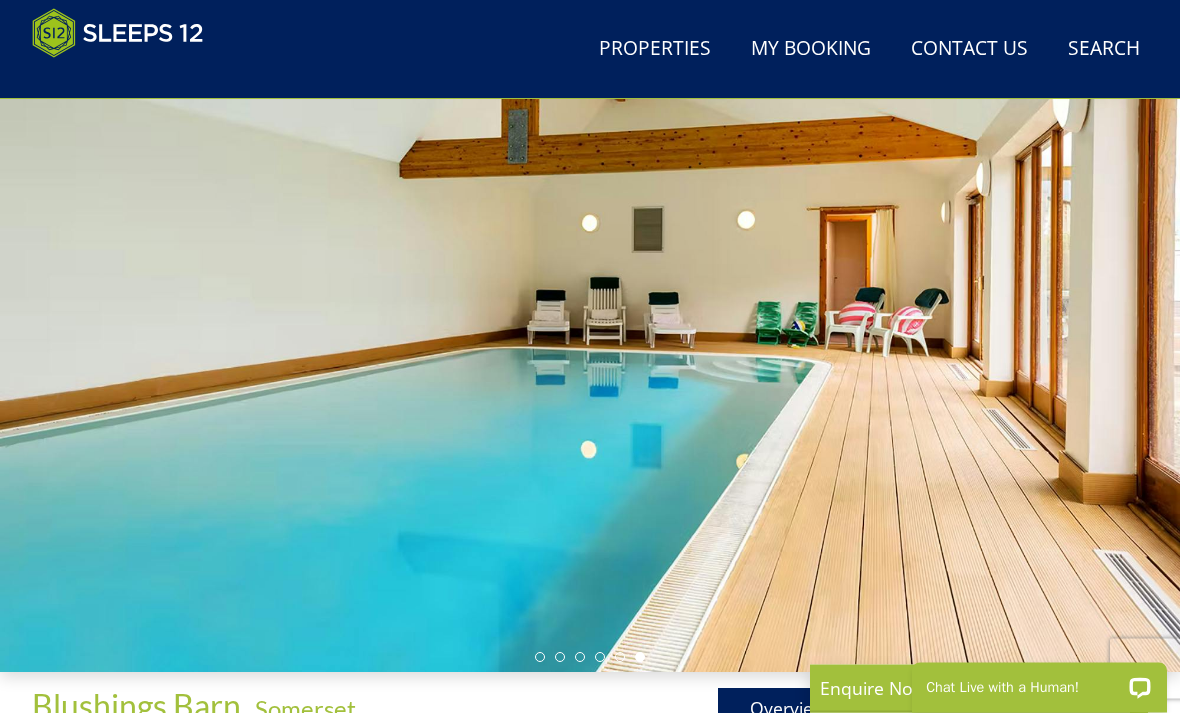 click at bounding box center [590, 342] 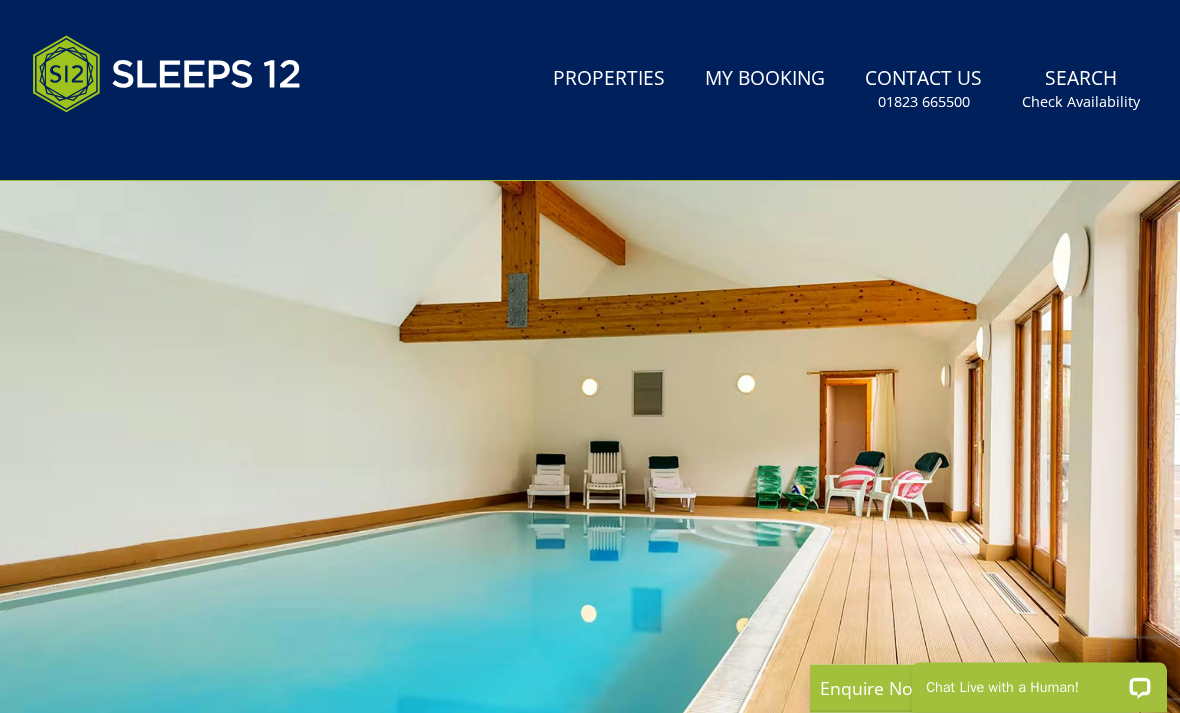 scroll, scrollTop: 0, scrollLeft: 0, axis: both 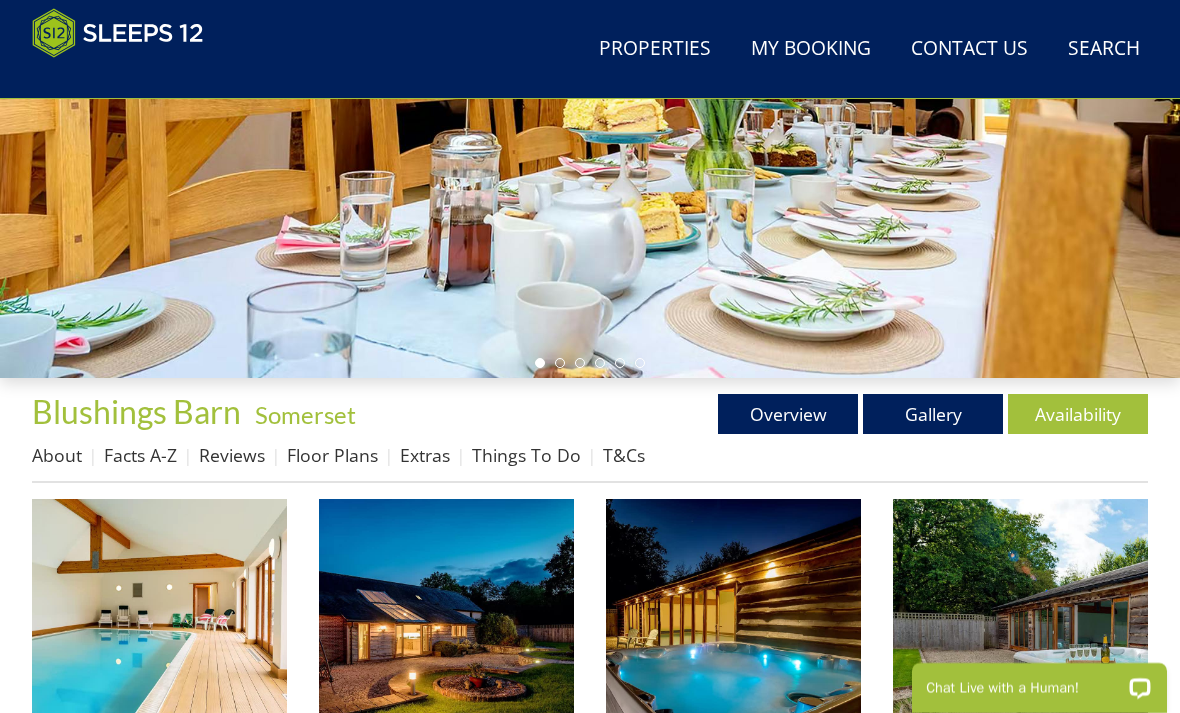 click on "Extras" at bounding box center [425, 455] 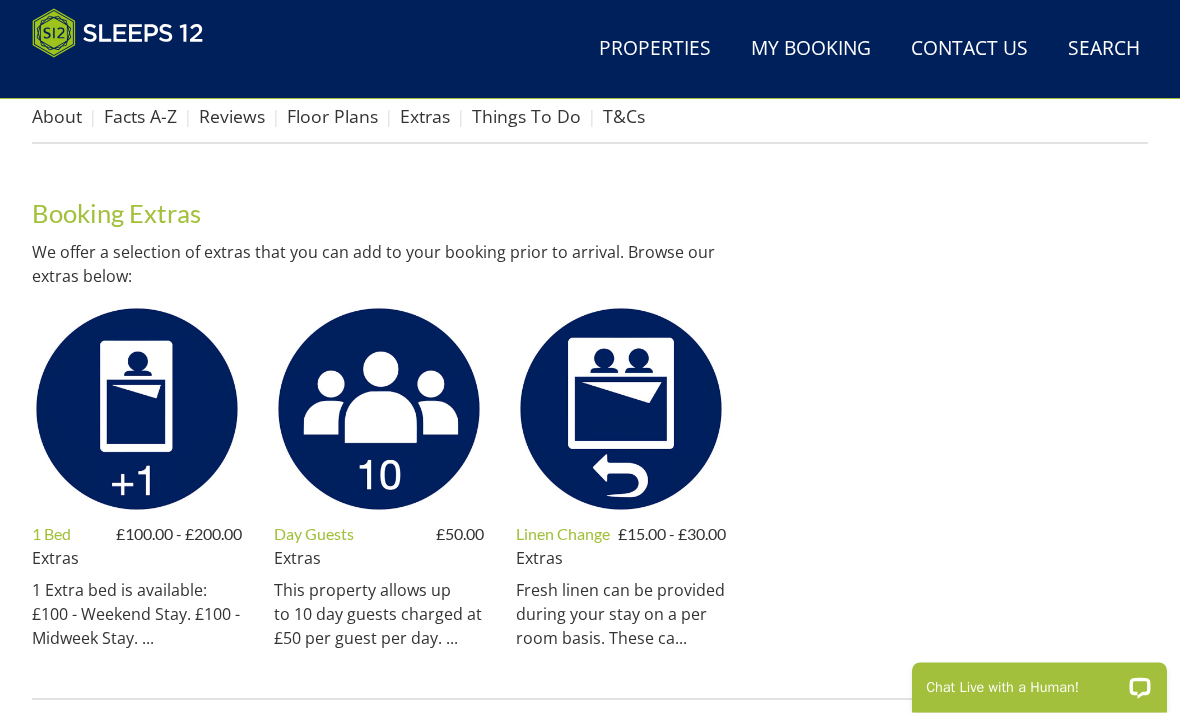 scroll, scrollTop: 765, scrollLeft: 0, axis: vertical 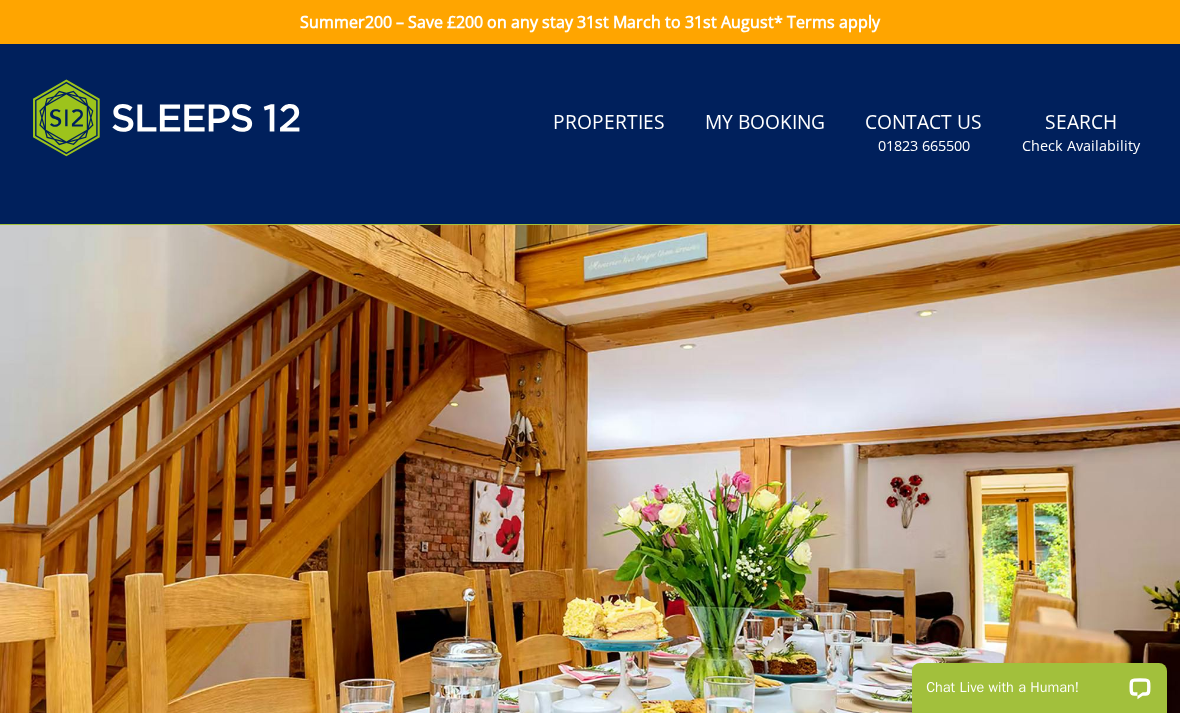 click on "Properties" at bounding box center (609, 123) 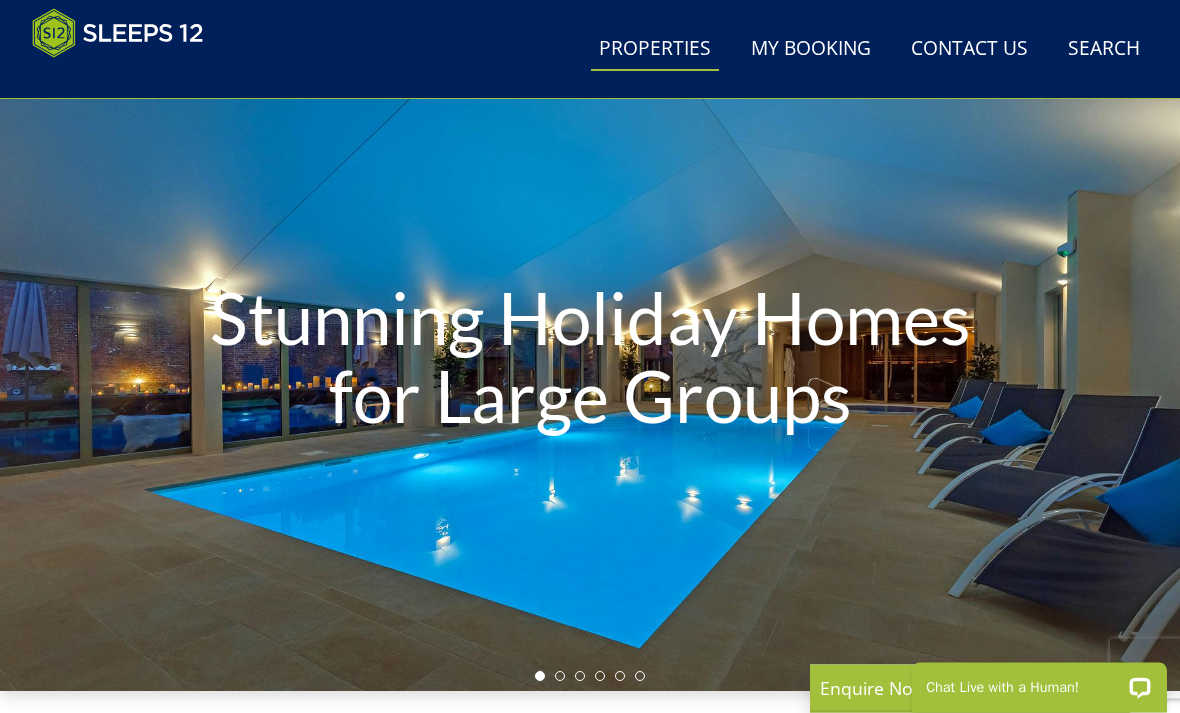 scroll, scrollTop: 113, scrollLeft: 0, axis: vertical 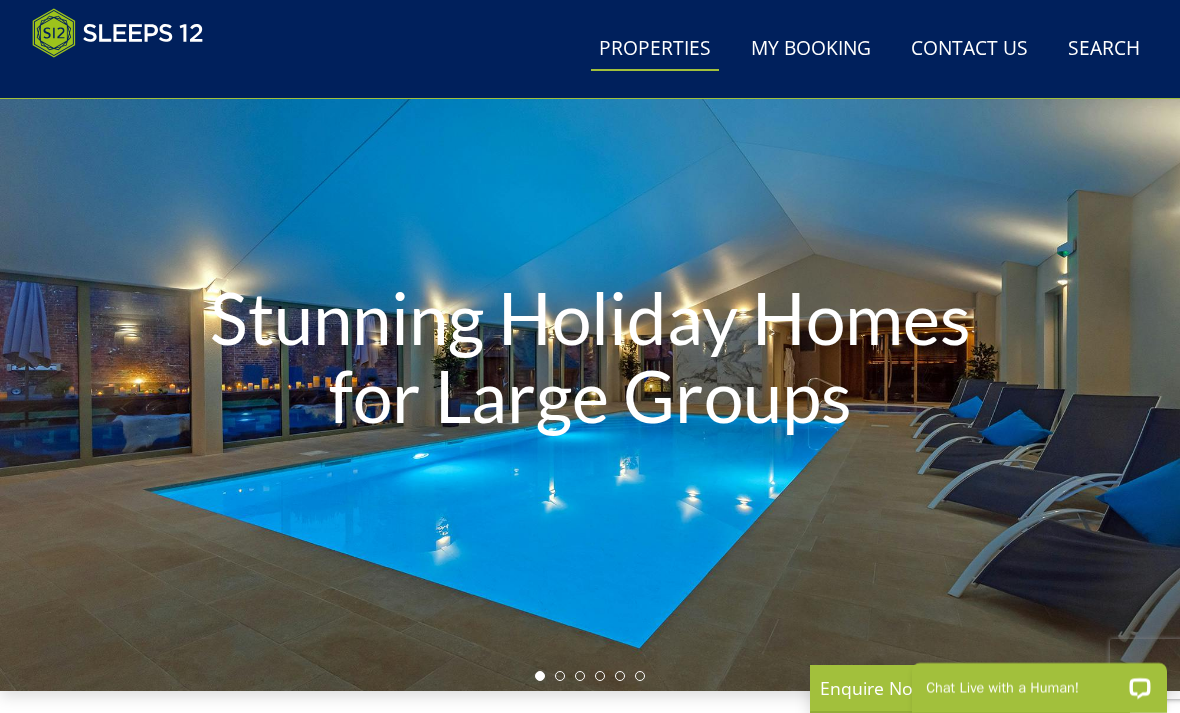 click on "Stunning Holiday Homes for Large Groups" at bounding box center (590, 360) 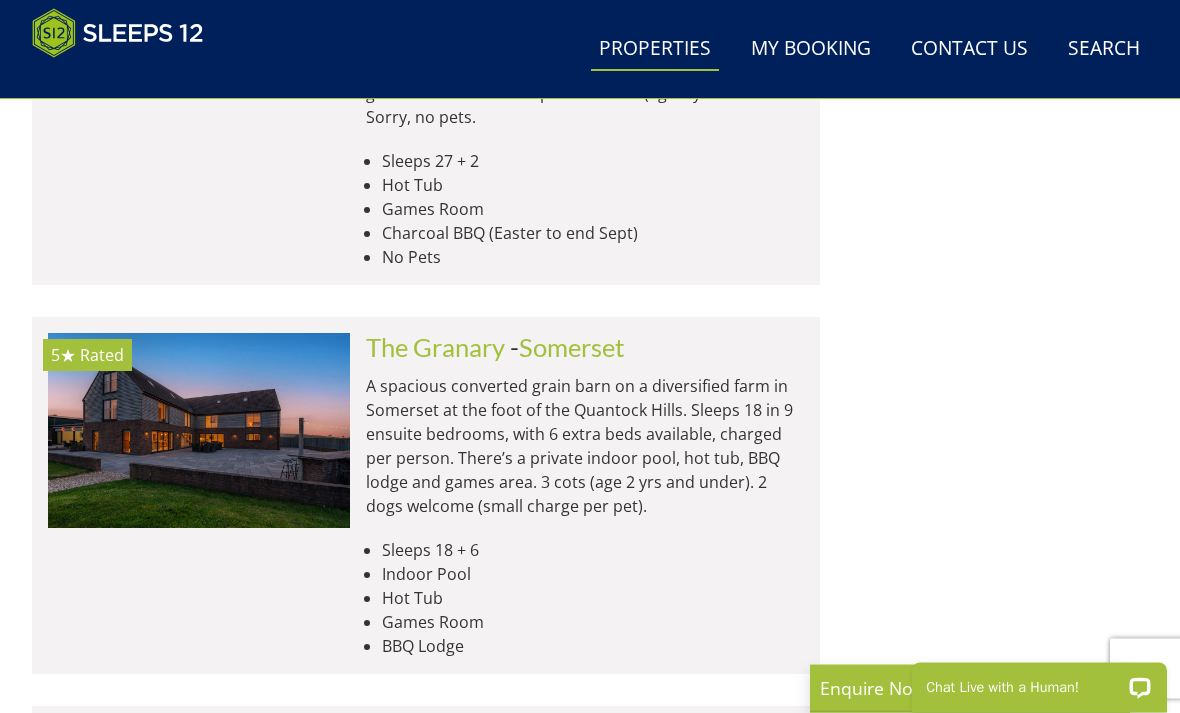scroll, scrollTop: 2699, scrollLeft: 0, axis: vertical 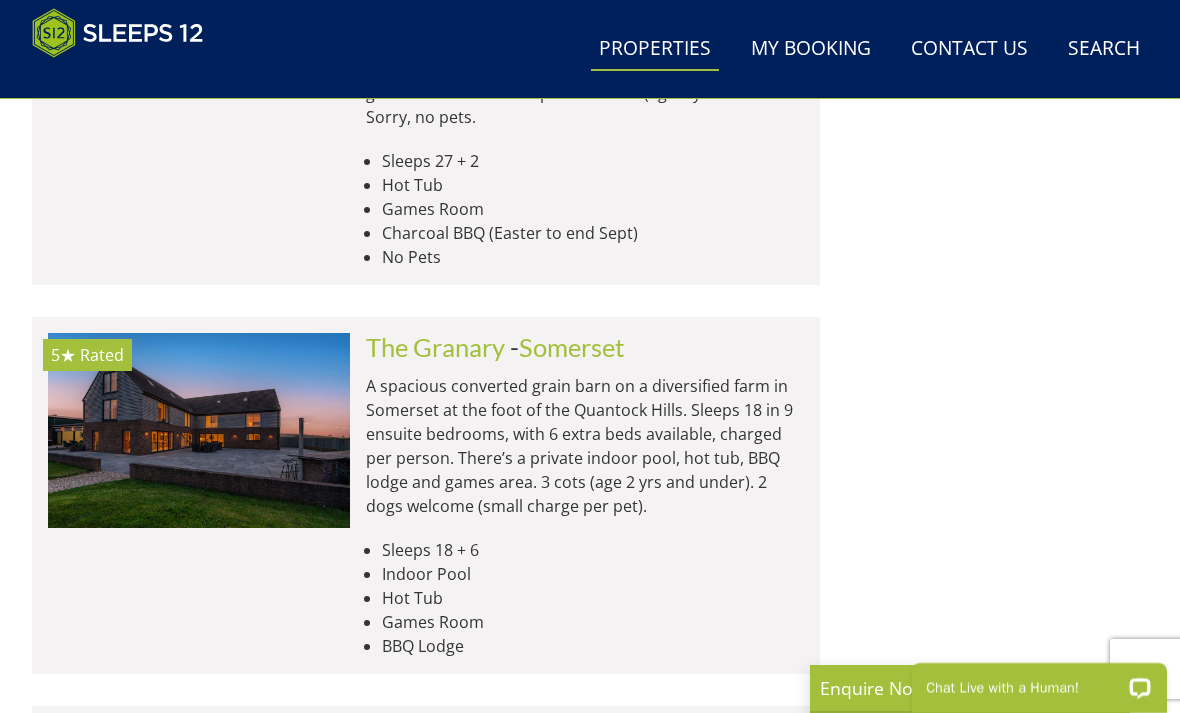 click on "The [LOCATION]
-  [LOCATION]" at bounding box center (585, 347) 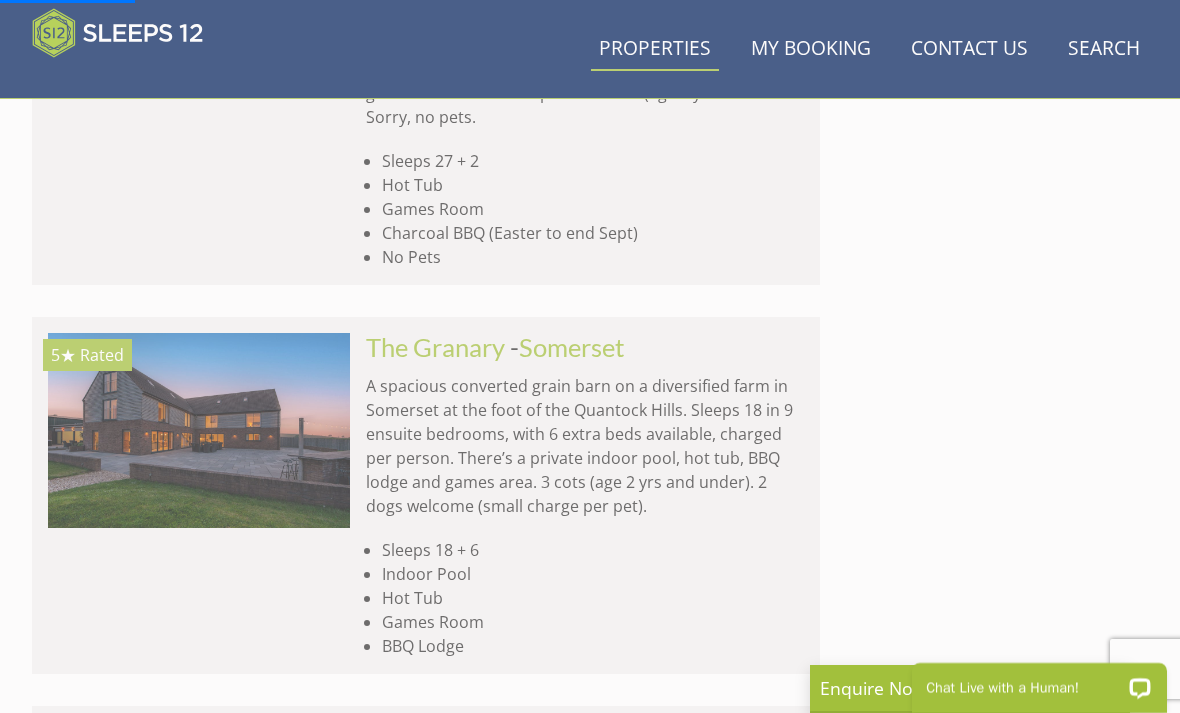 click on "The Granary" at bounding box center (435, 347) 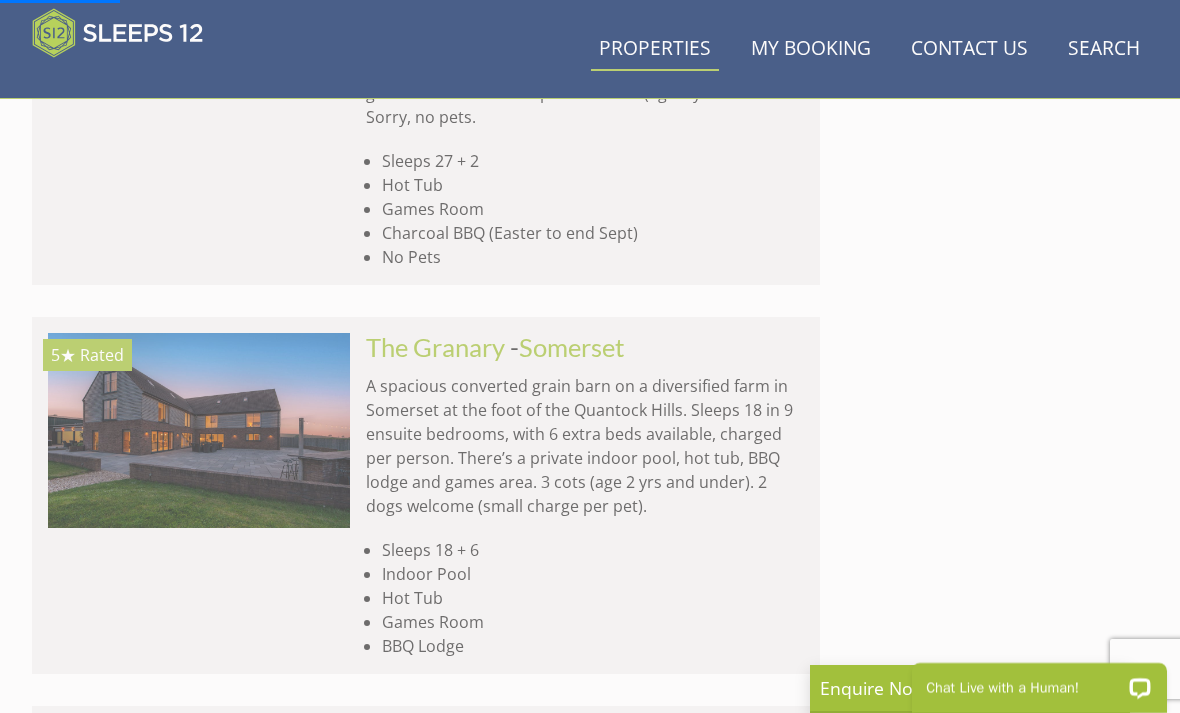 click on "The Granary" at bounding box center (435, 347) 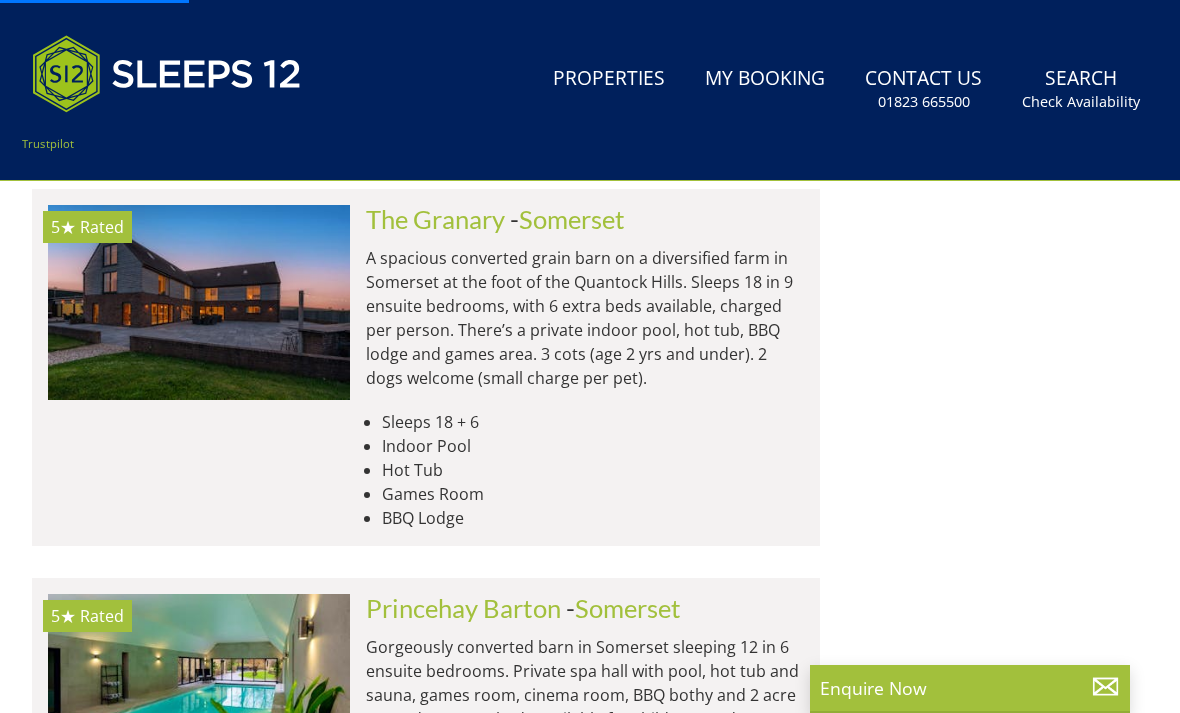 scroll, scrollTop: 0, scrollLeft: 0, axis: both 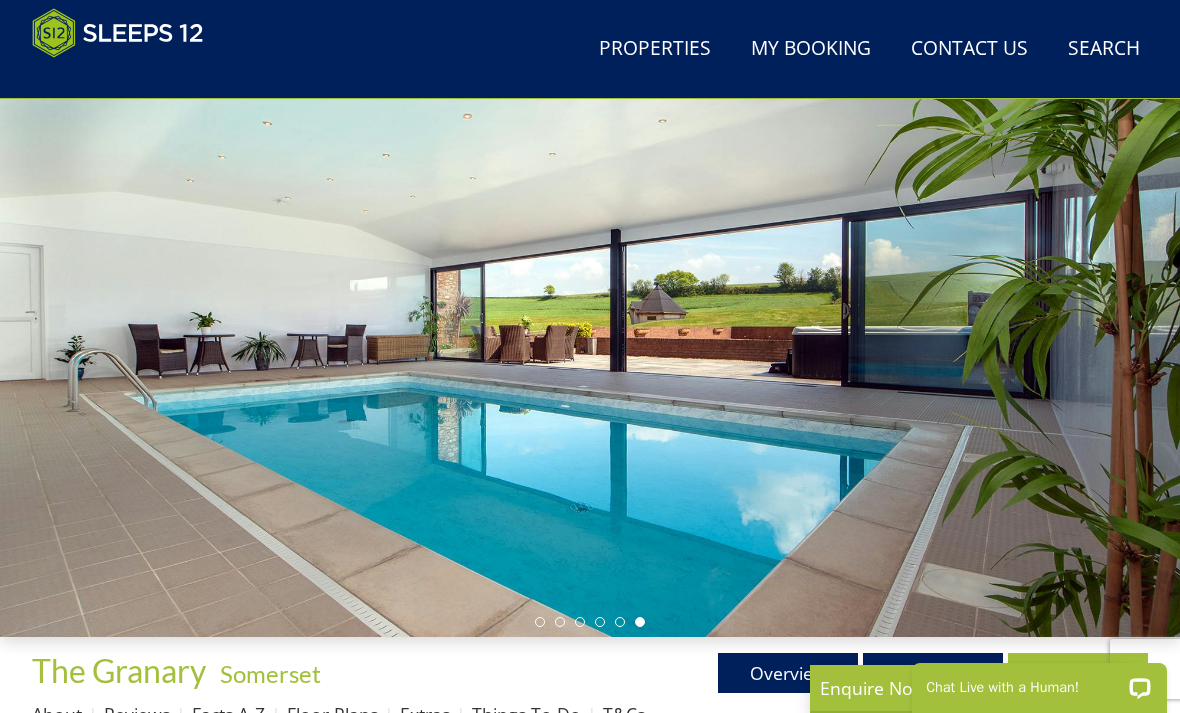 click at bounding box center [600, 622] 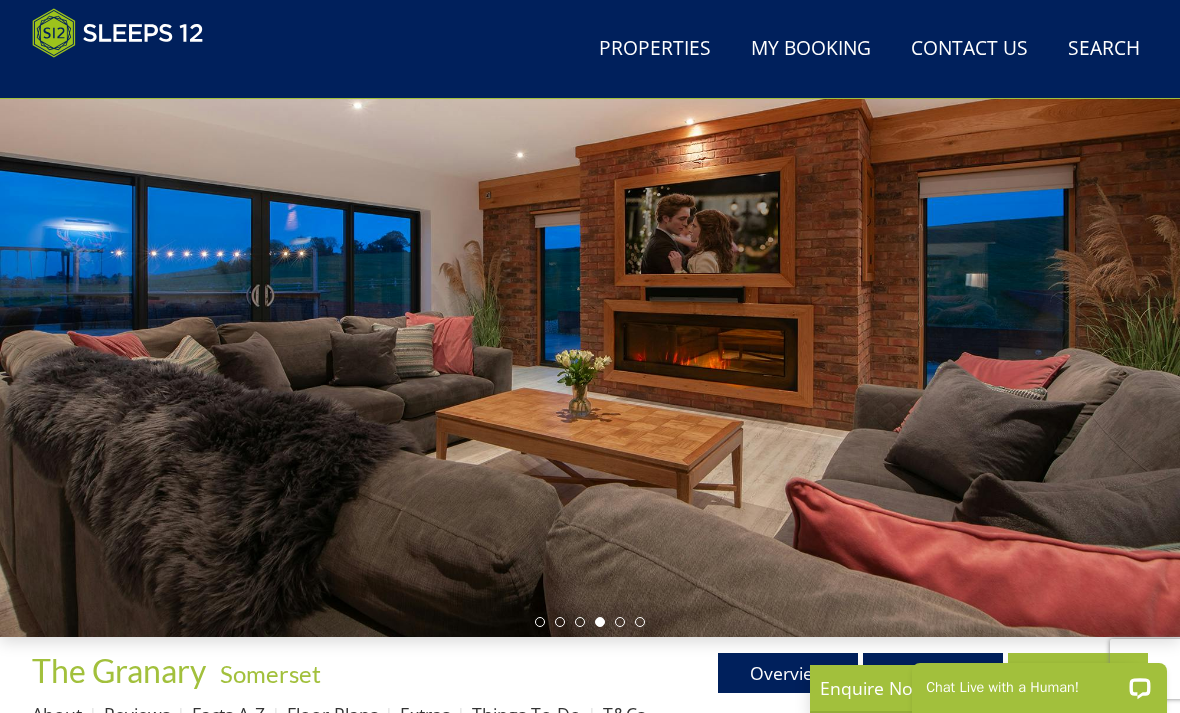 click at bounding box center (590, 306) 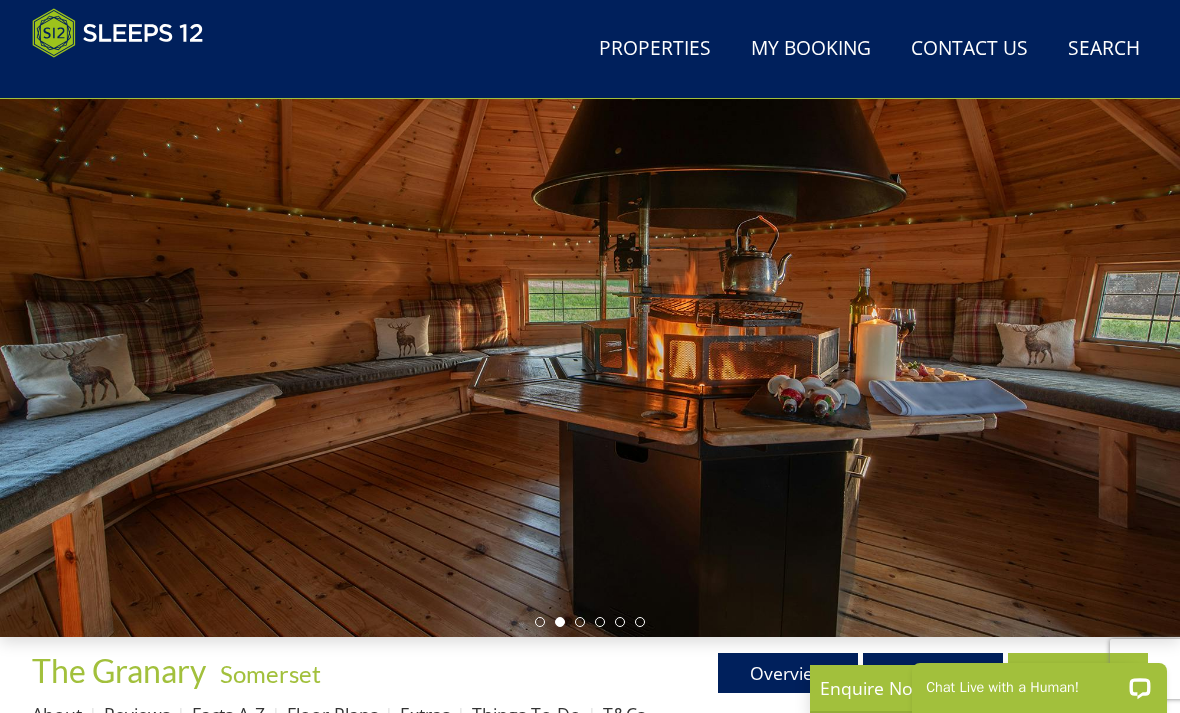 click at bounding box center (580, 622) 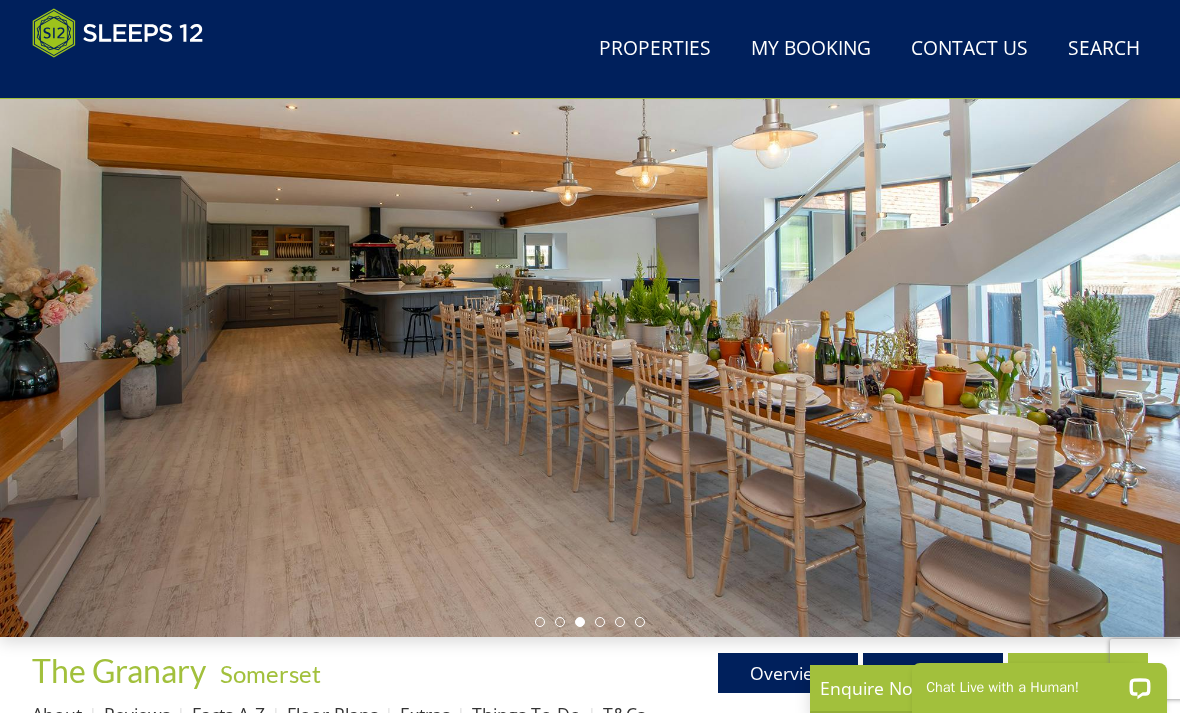 click at bounding box center [620, 622] 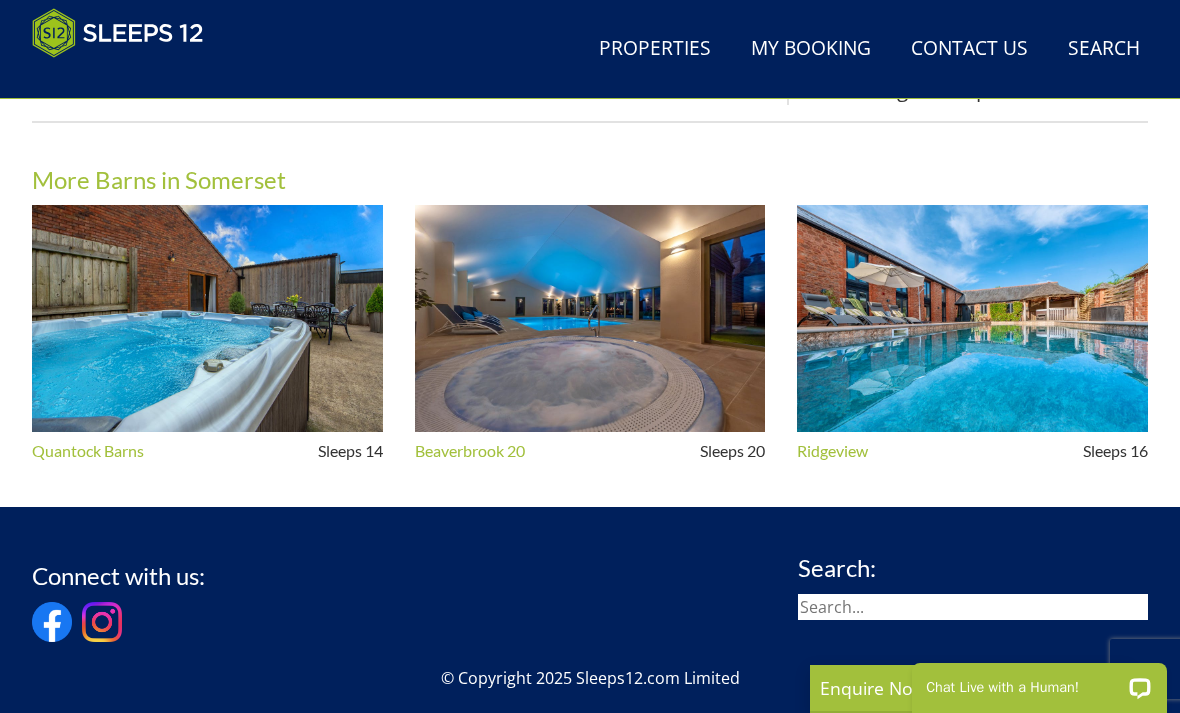 scroll, scrollTop: 1728, scrollLeft: 0, axis: vertical 